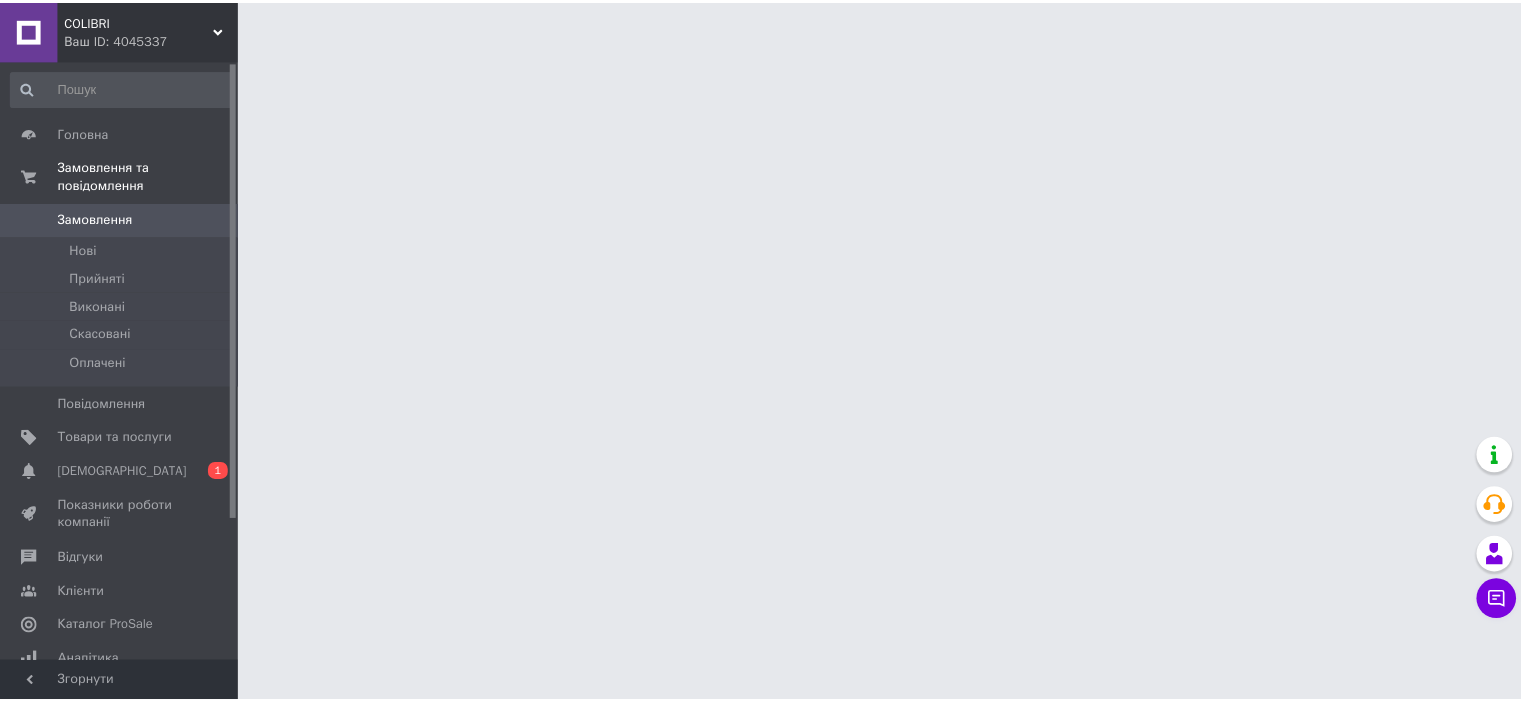 scroll, scrollTop: 0, scrollLeft: 0, axis: both 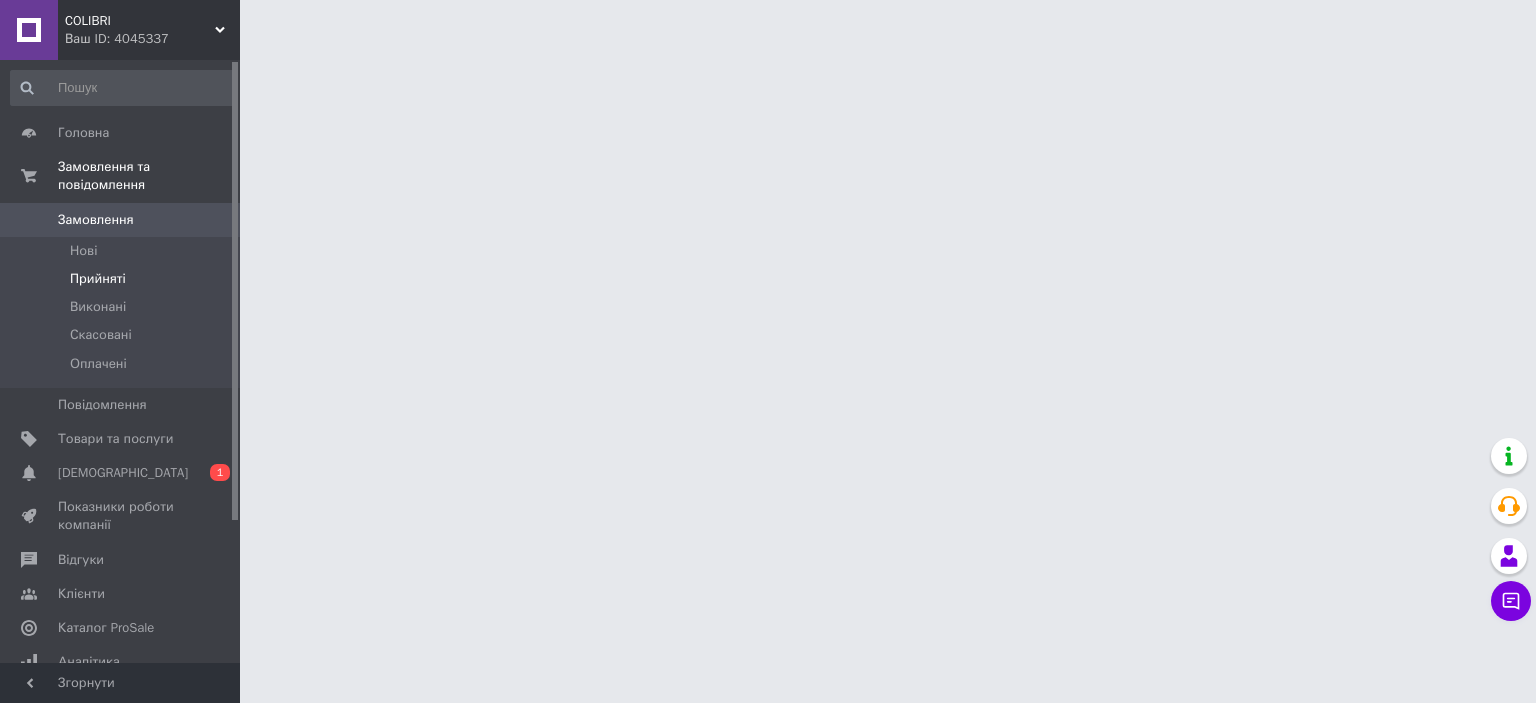 click on "Прийняті" at bounding box center [98, 279] 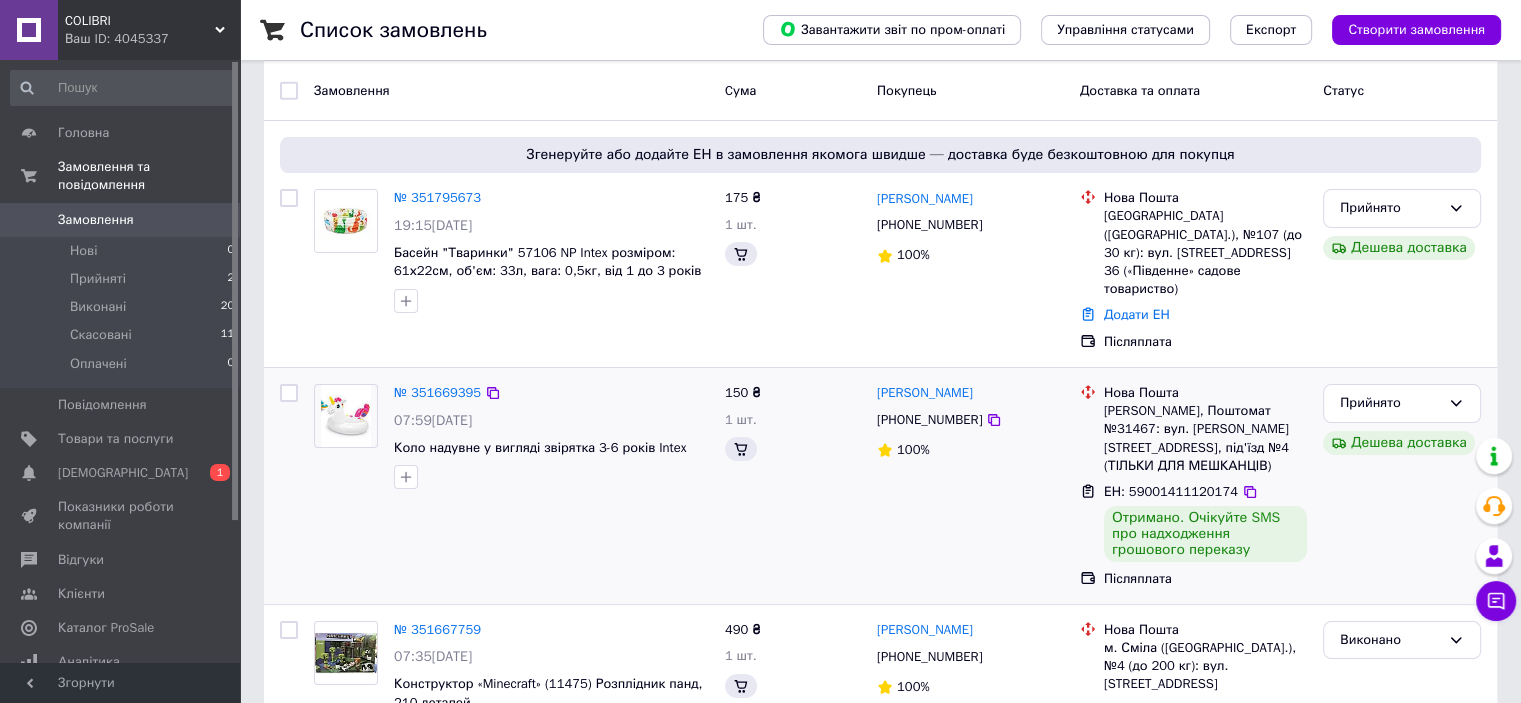 scroll, scrollTop: 200, scrollLeft: 0, axis: vertical 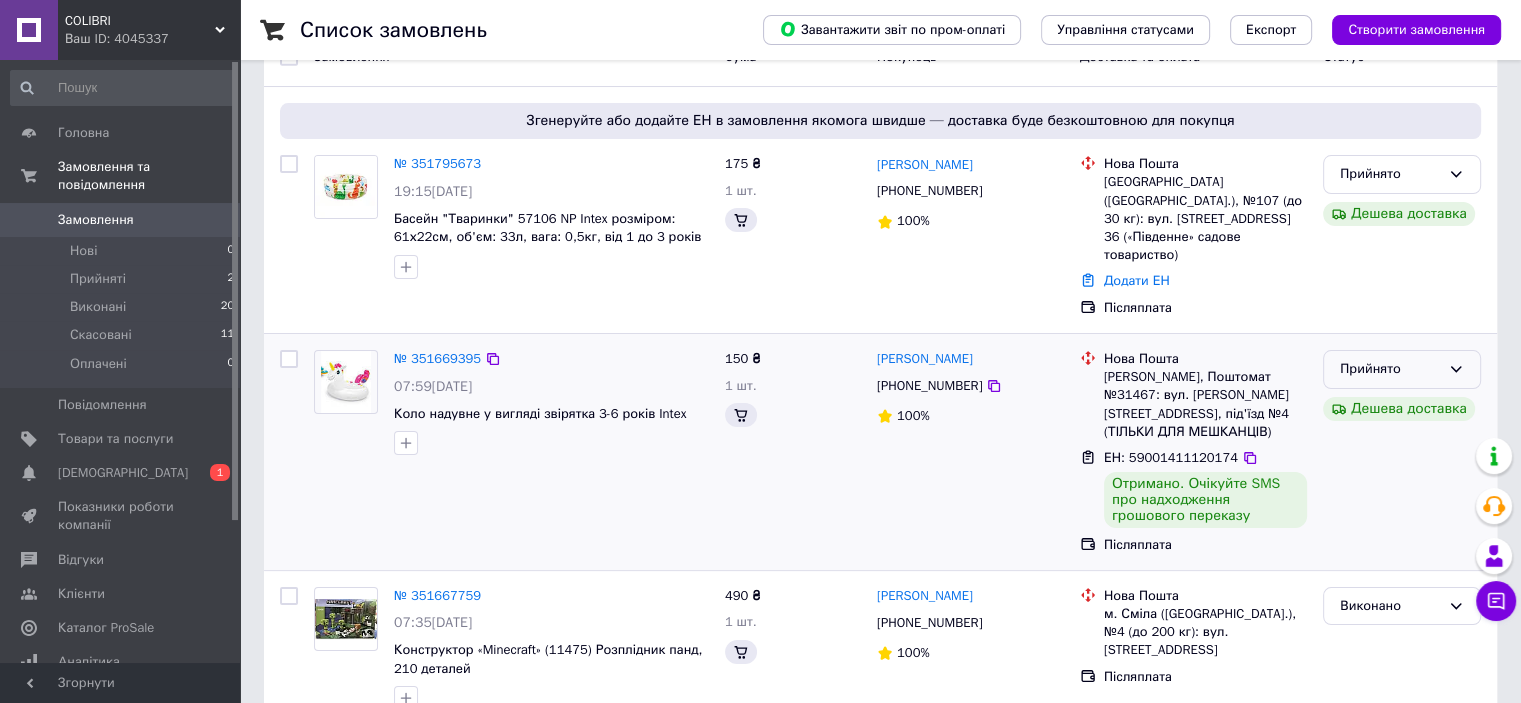 click on "Прийнято" at bounding box center (1402, 369) 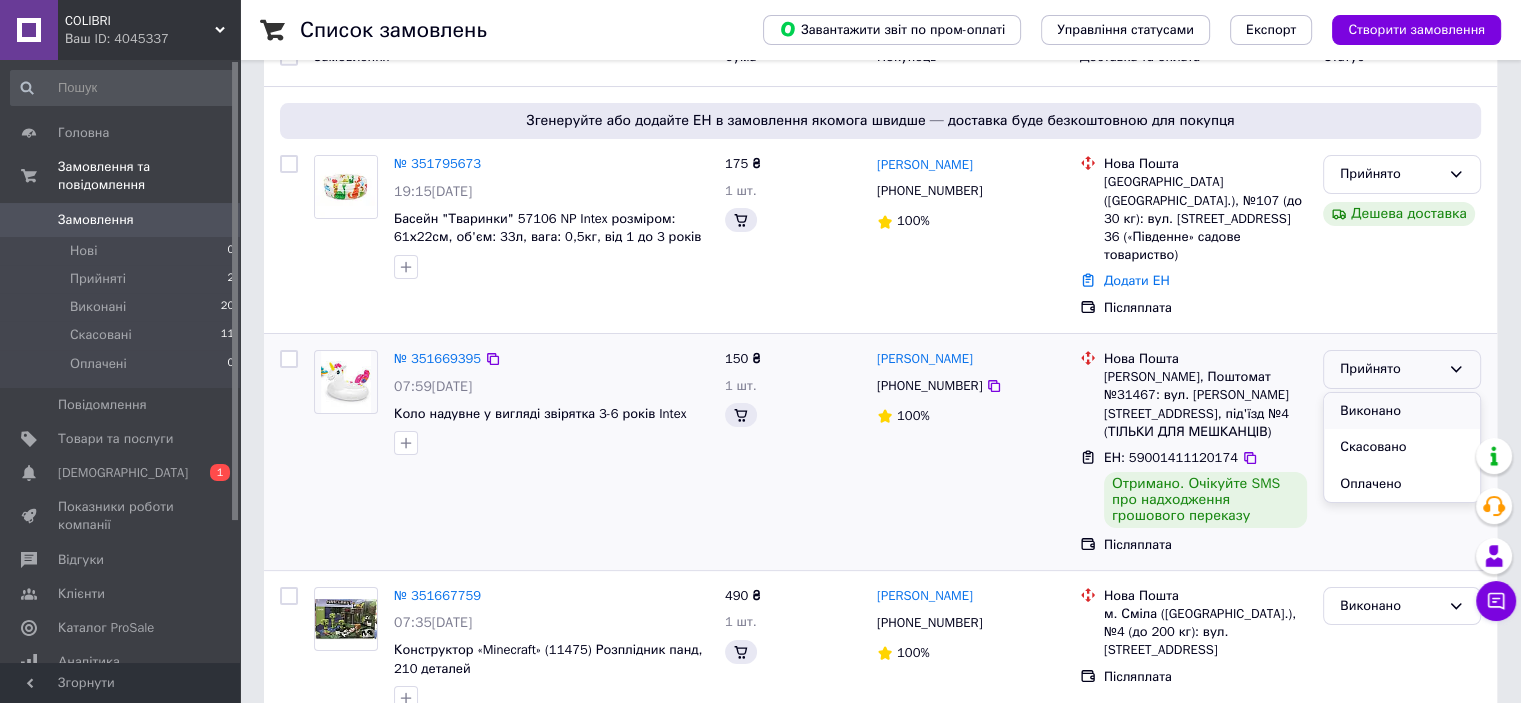 click on "Виконано" at bounding box center [1402, 411] 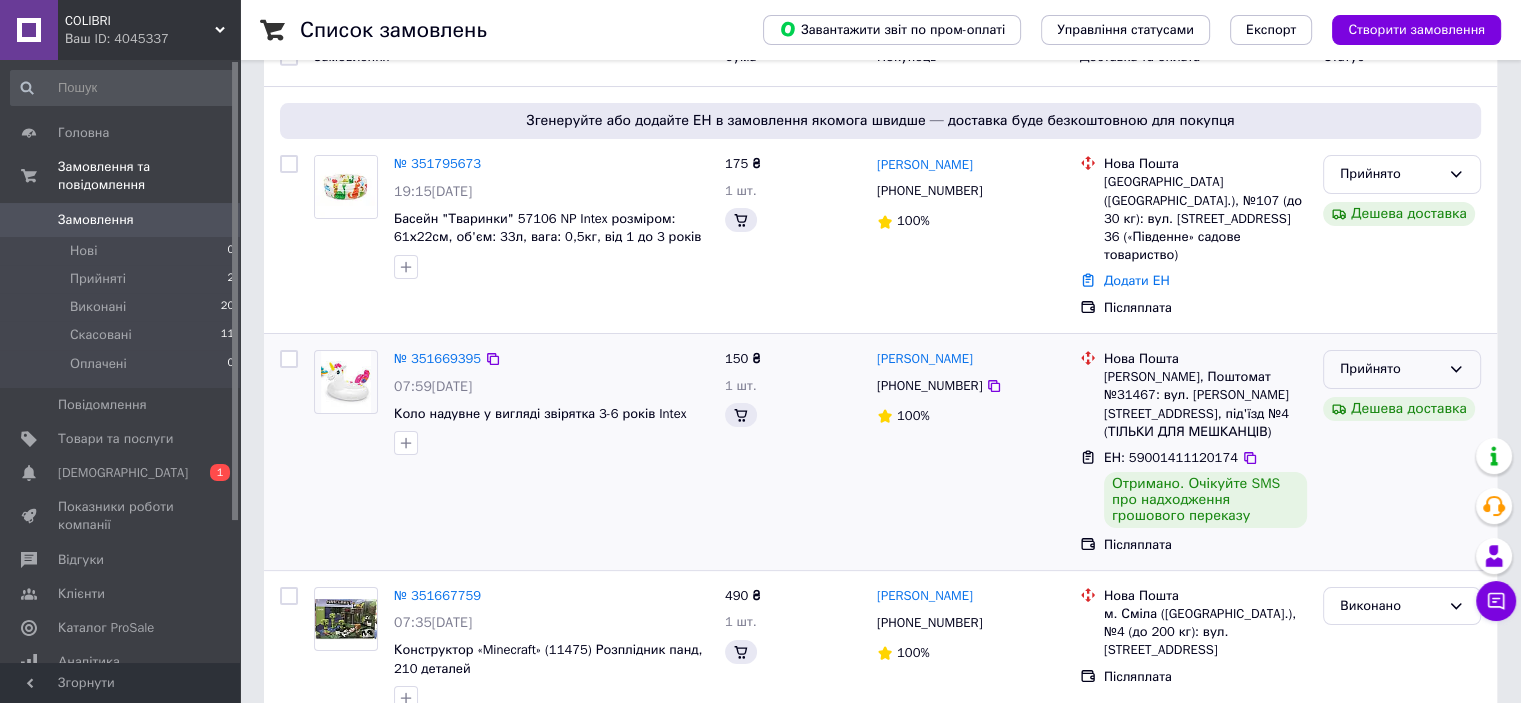 click on "Прийнято" at bounding box center (1402, 369) 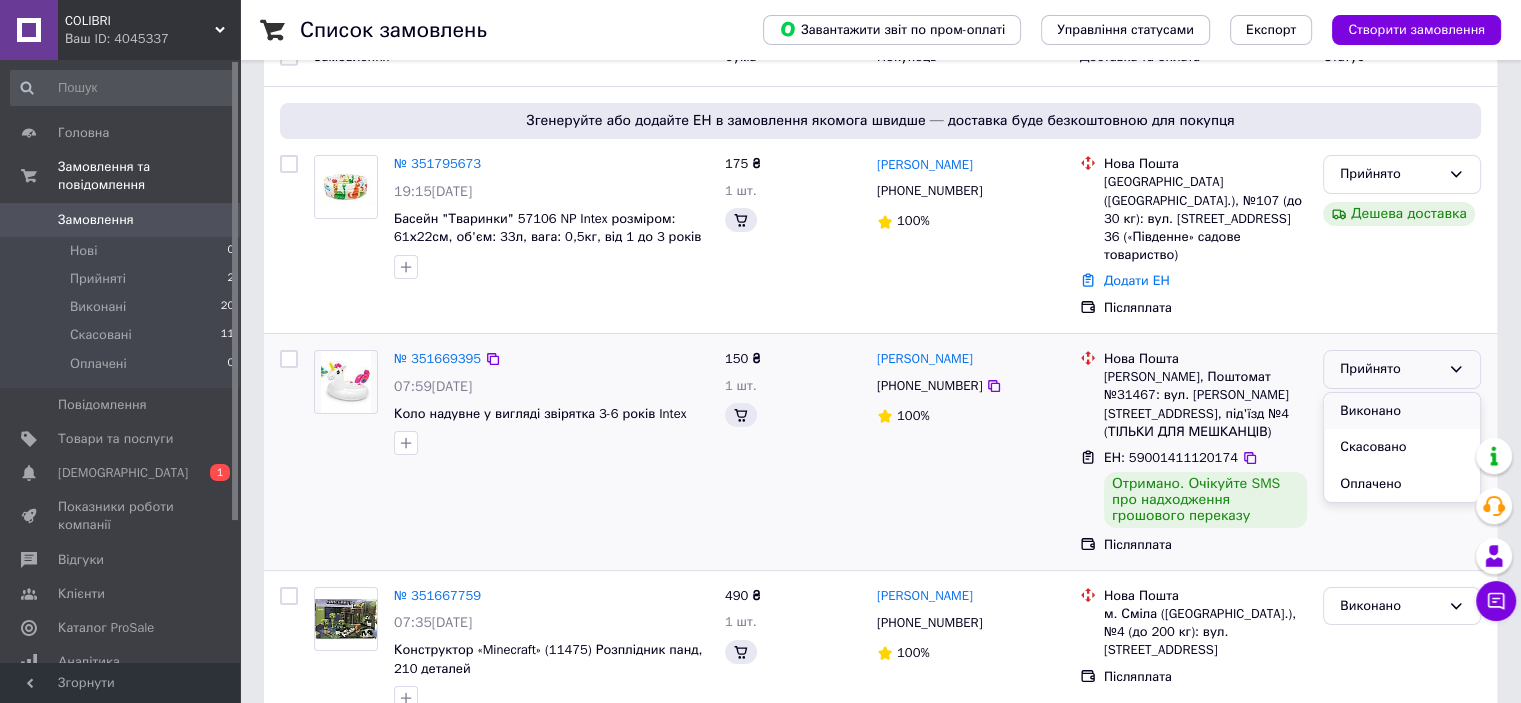 click on "Виконано" at bounding box center (1402, 411) 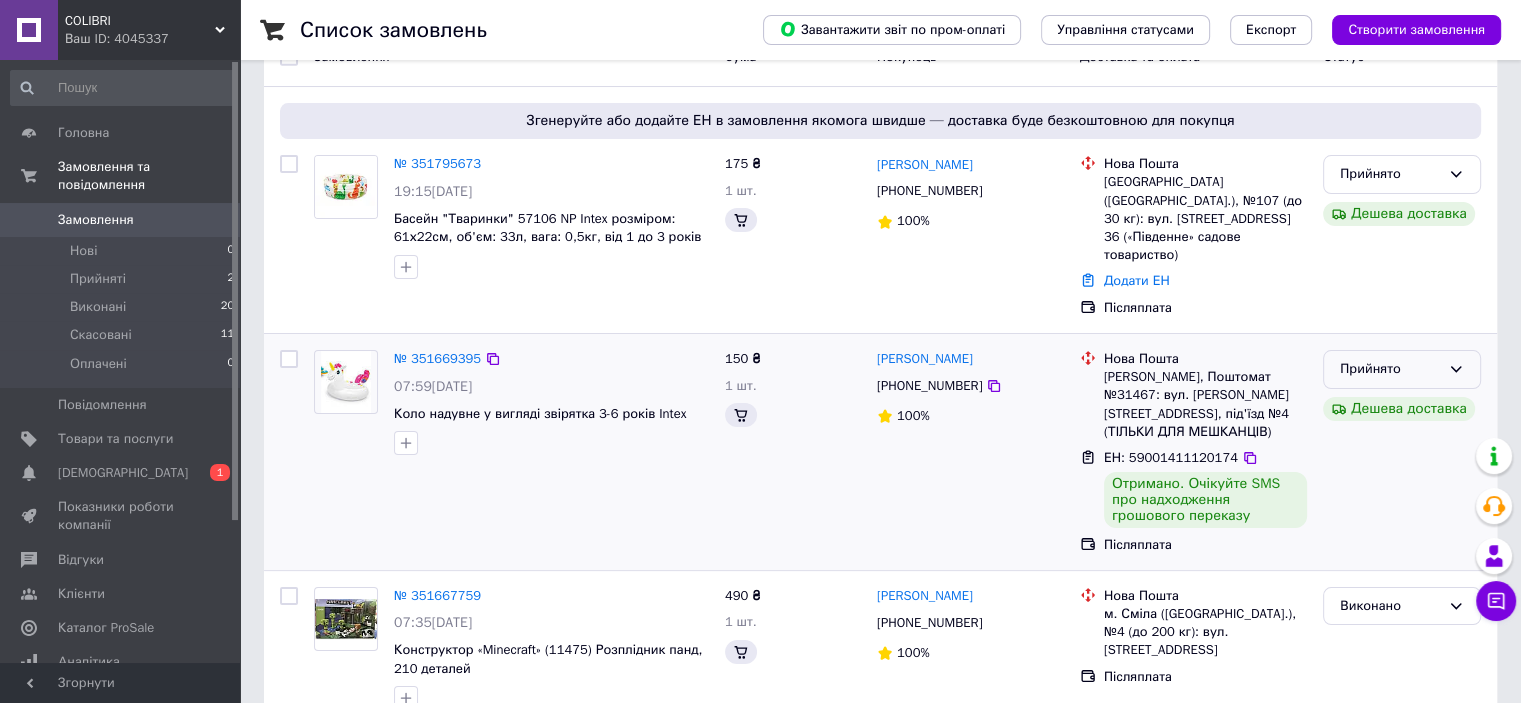 click on "«Дешева доставка» для продавця [GEOGRAPHIC_DATA] на Prom." at bounding box center (1344, 303) 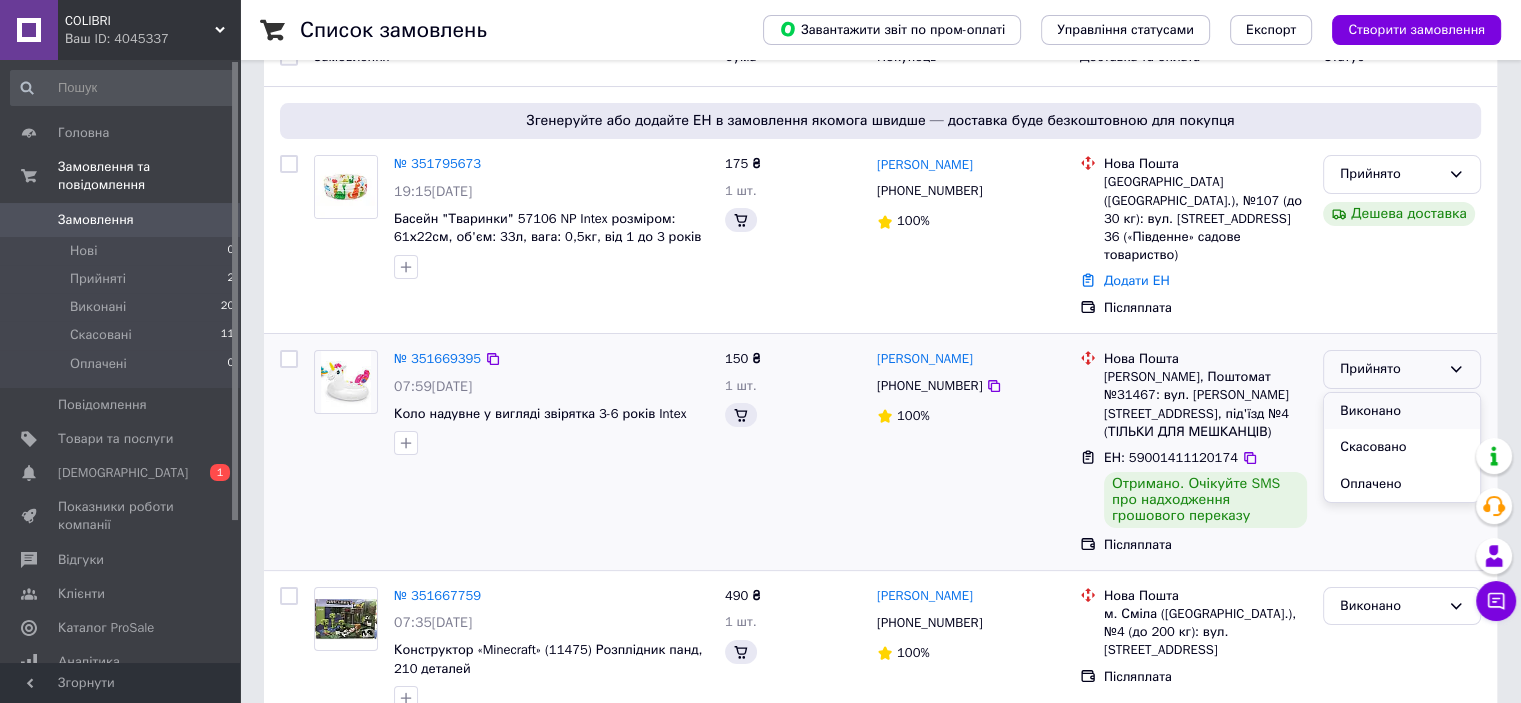 click on "Виконано" at bounding box center (1402, 411) 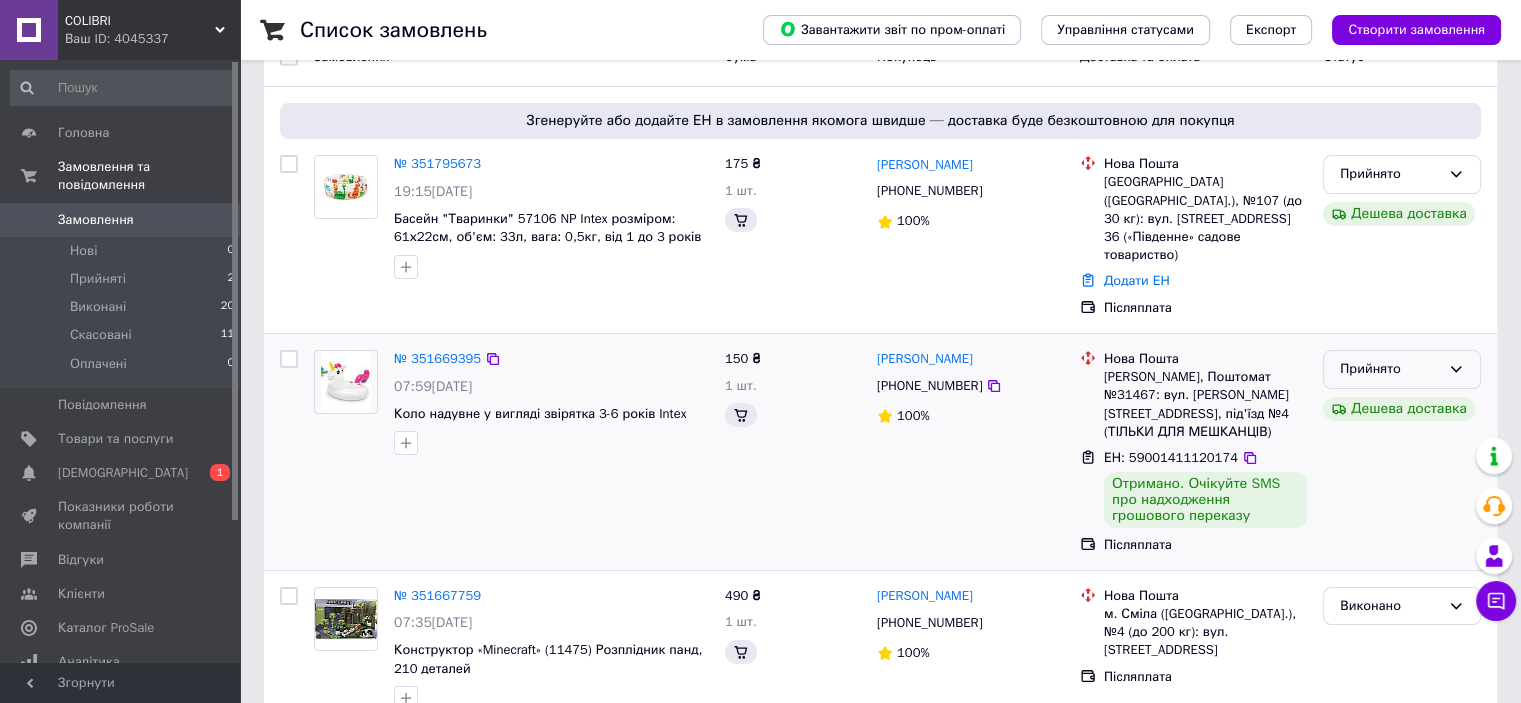 click on "[PERSON_NAME] [PHONE_NUMBER] 100%" at bounding box center (970, 452) 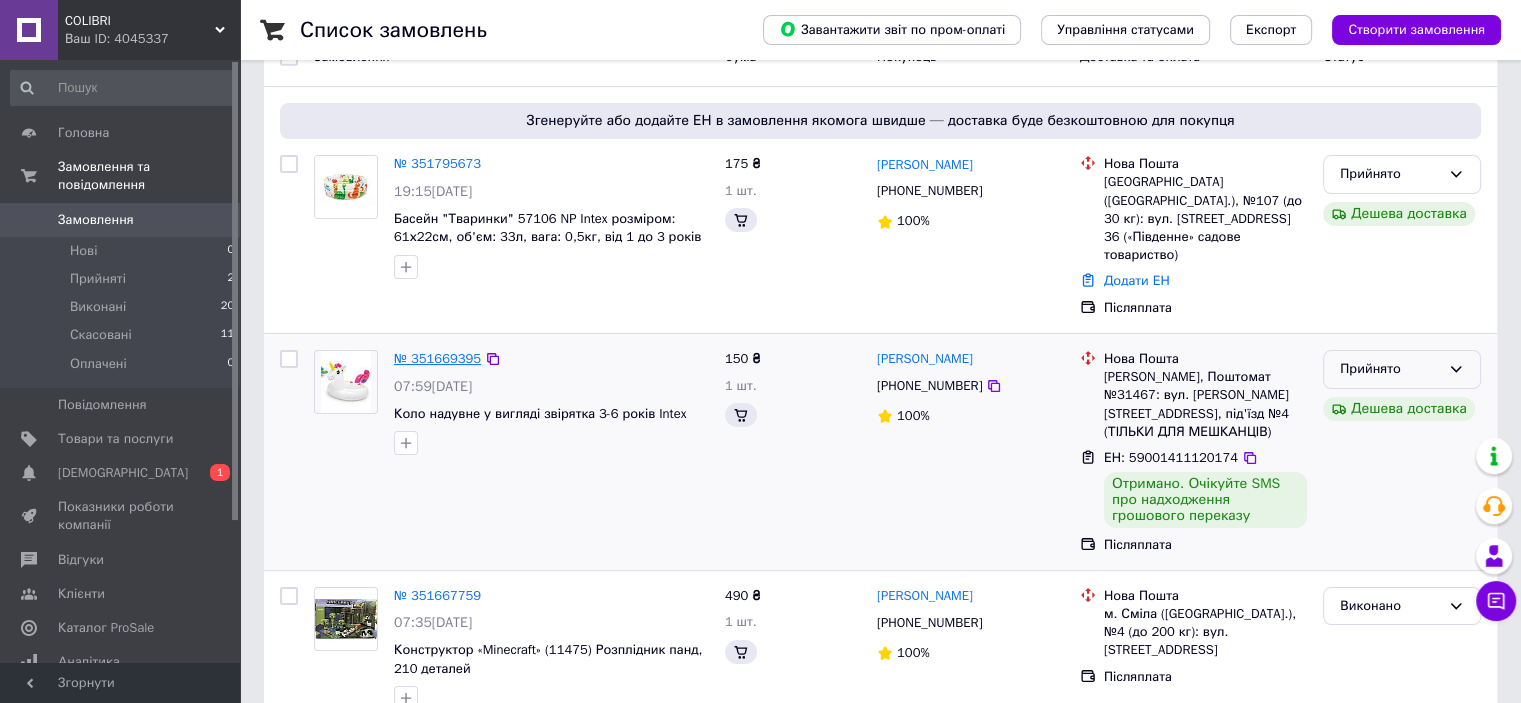 click on "№ 351669395" at bounding box center [437, 358] 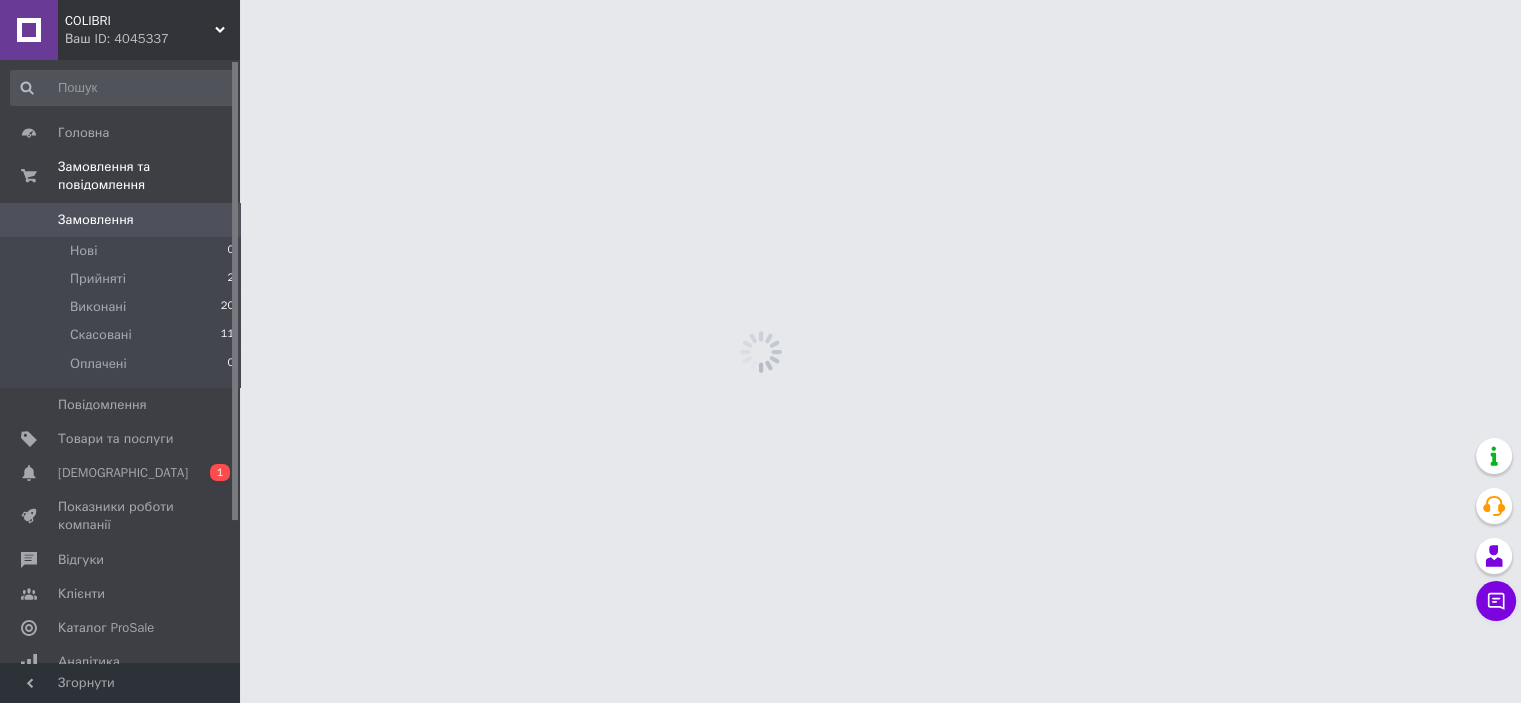 scroll, scrollTop: 0, scrollLeft: 0, axis: both 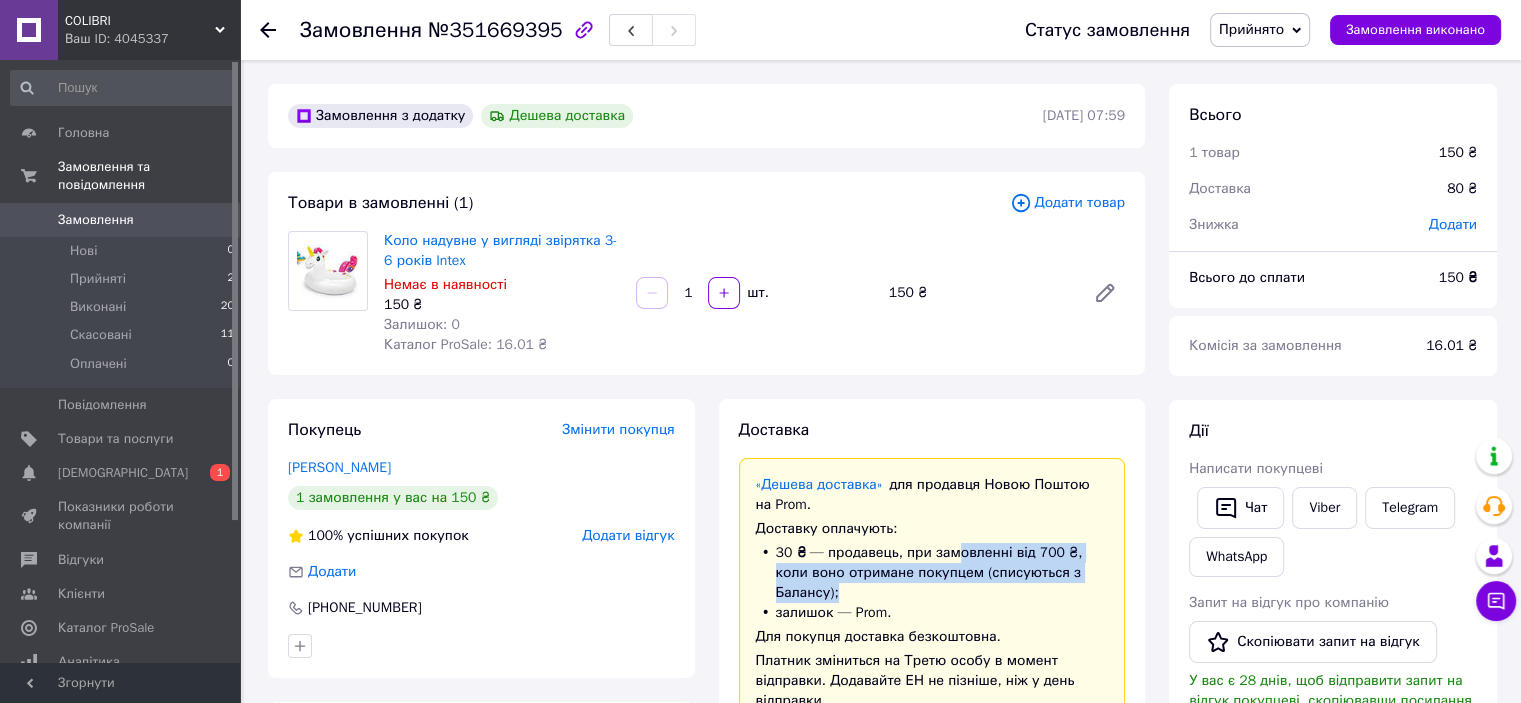 drag, startPoint x: 953, startPoint y: 554, endPoint x: 1095, endPoint y: 572, distance: 143.13629 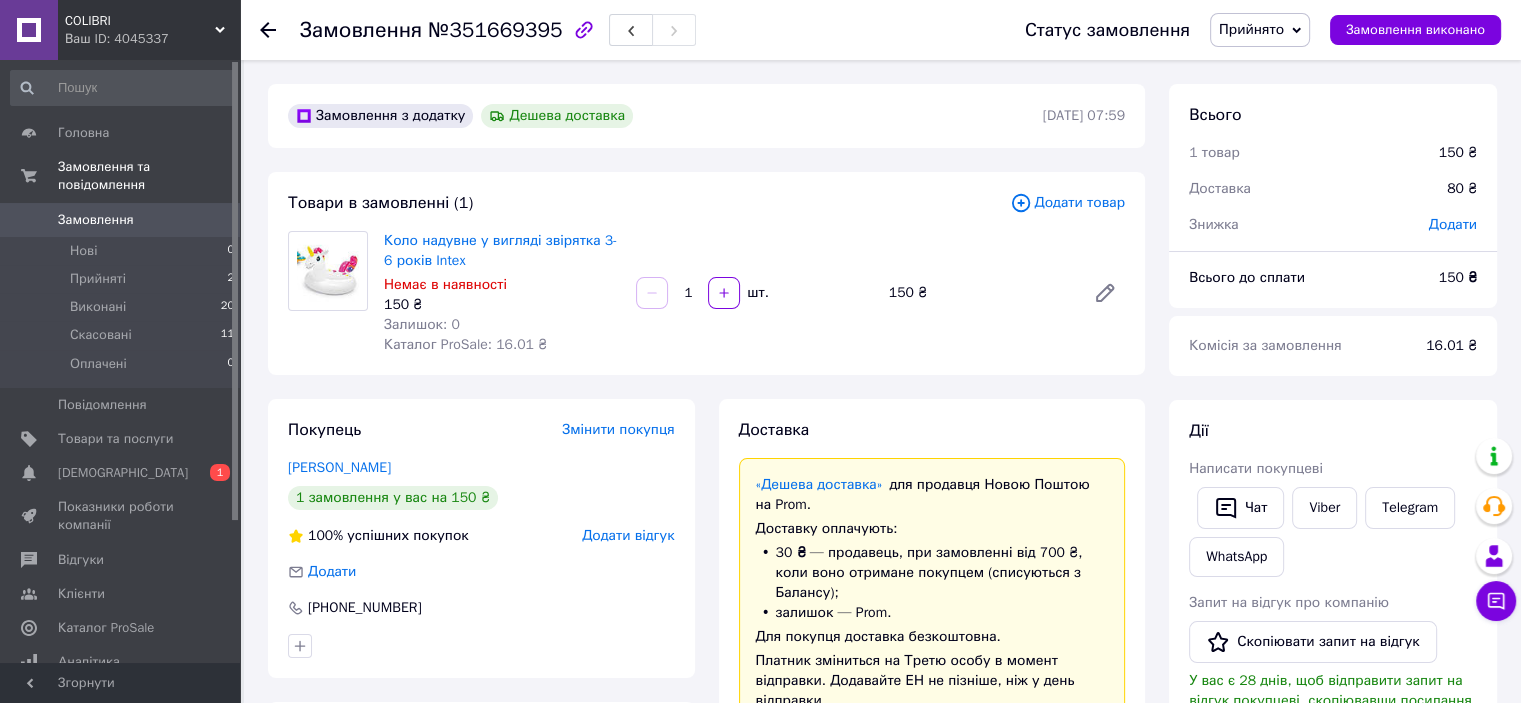click on "залишок — Prom." at bounding box center [932, 613] 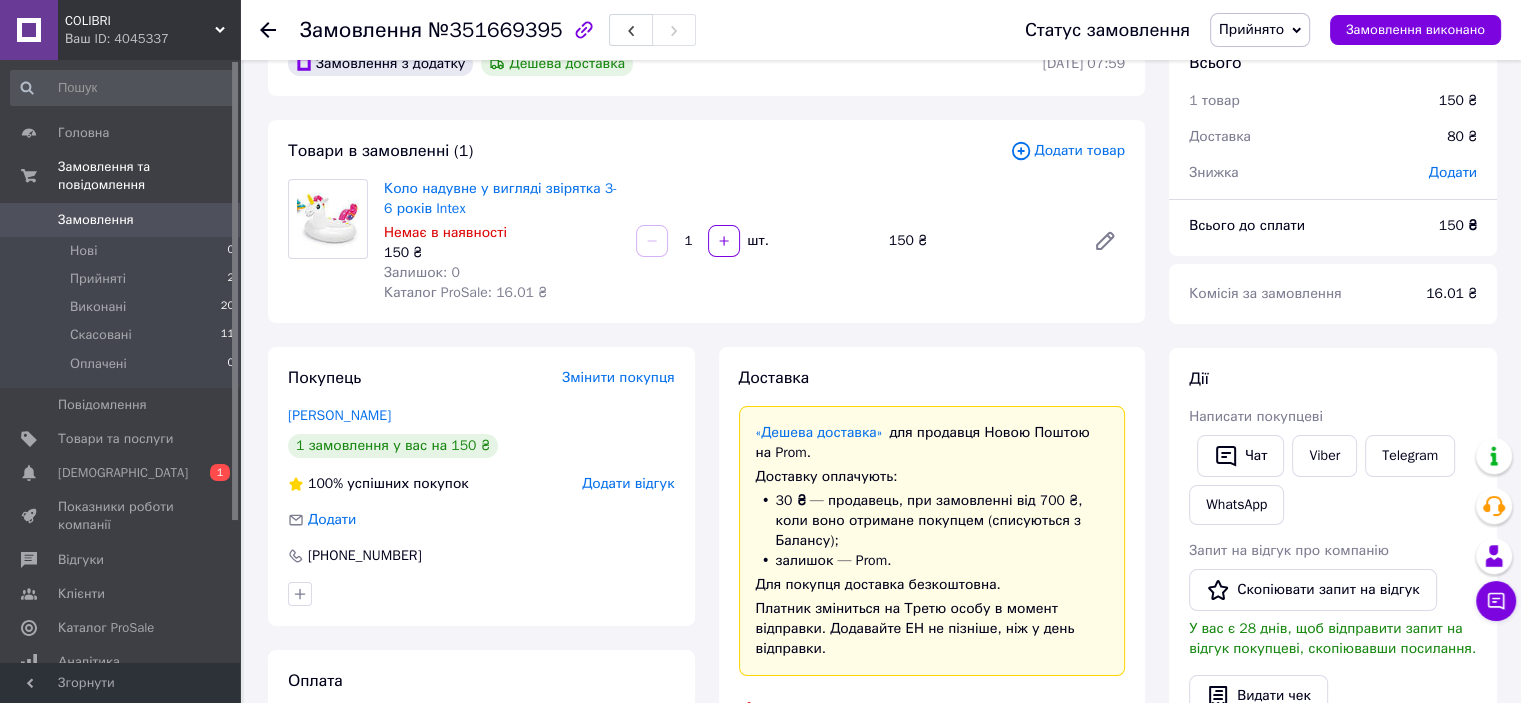 scroll, scrollTop: 100, scrollLeft: 0, axis: vertical 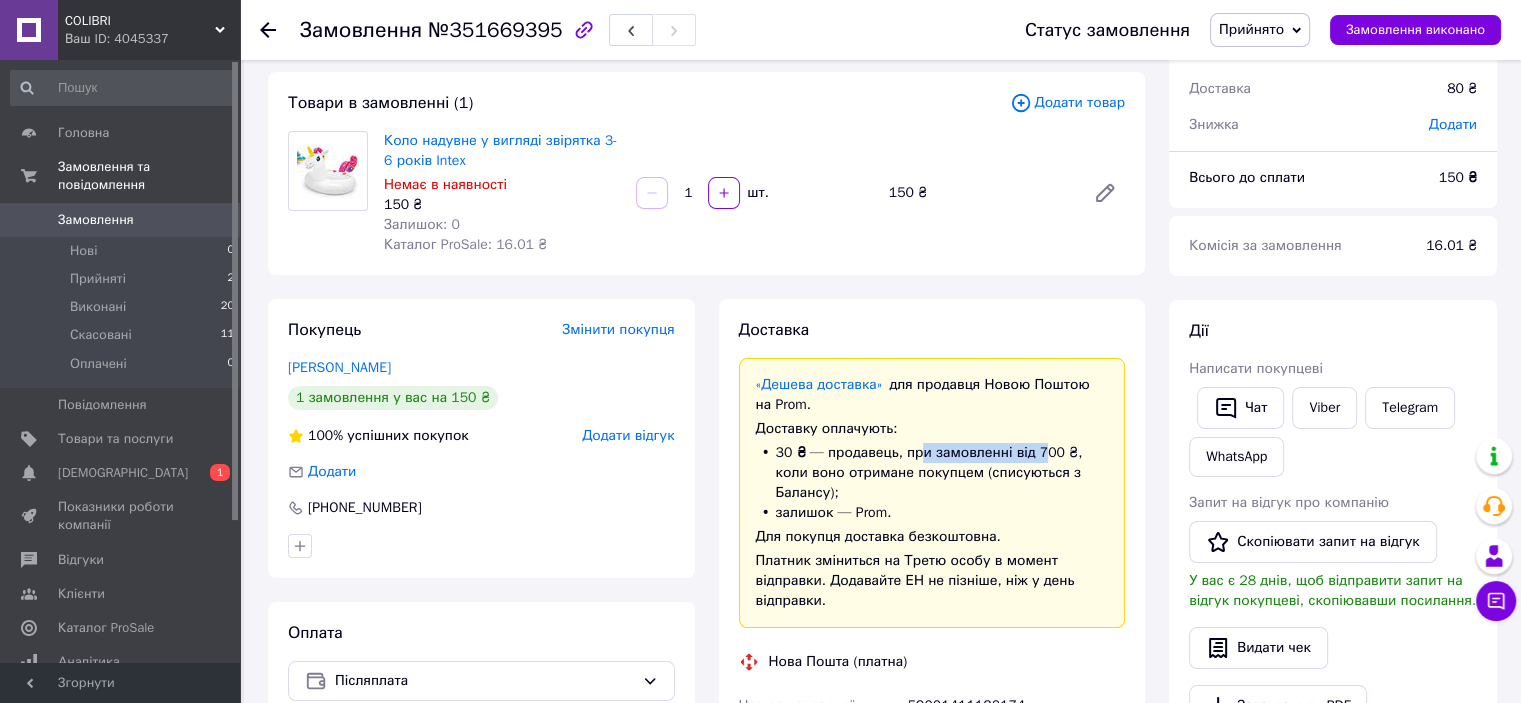 drag, startPoint x: 923, startPoint y: 456, endPoint x: 1042, endPoint y: 456, distance: 119 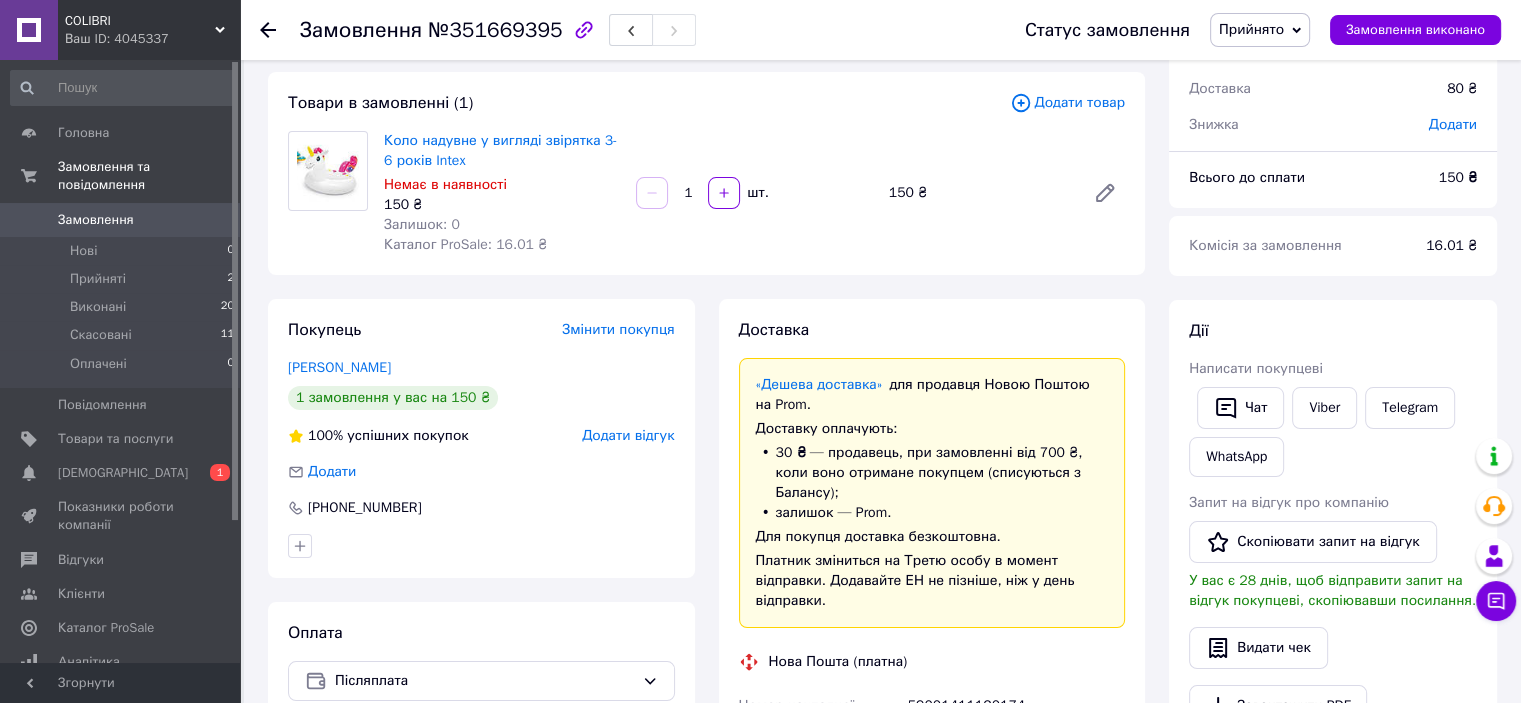 click on "залишок — Prom." at bounding box center [932, 513] 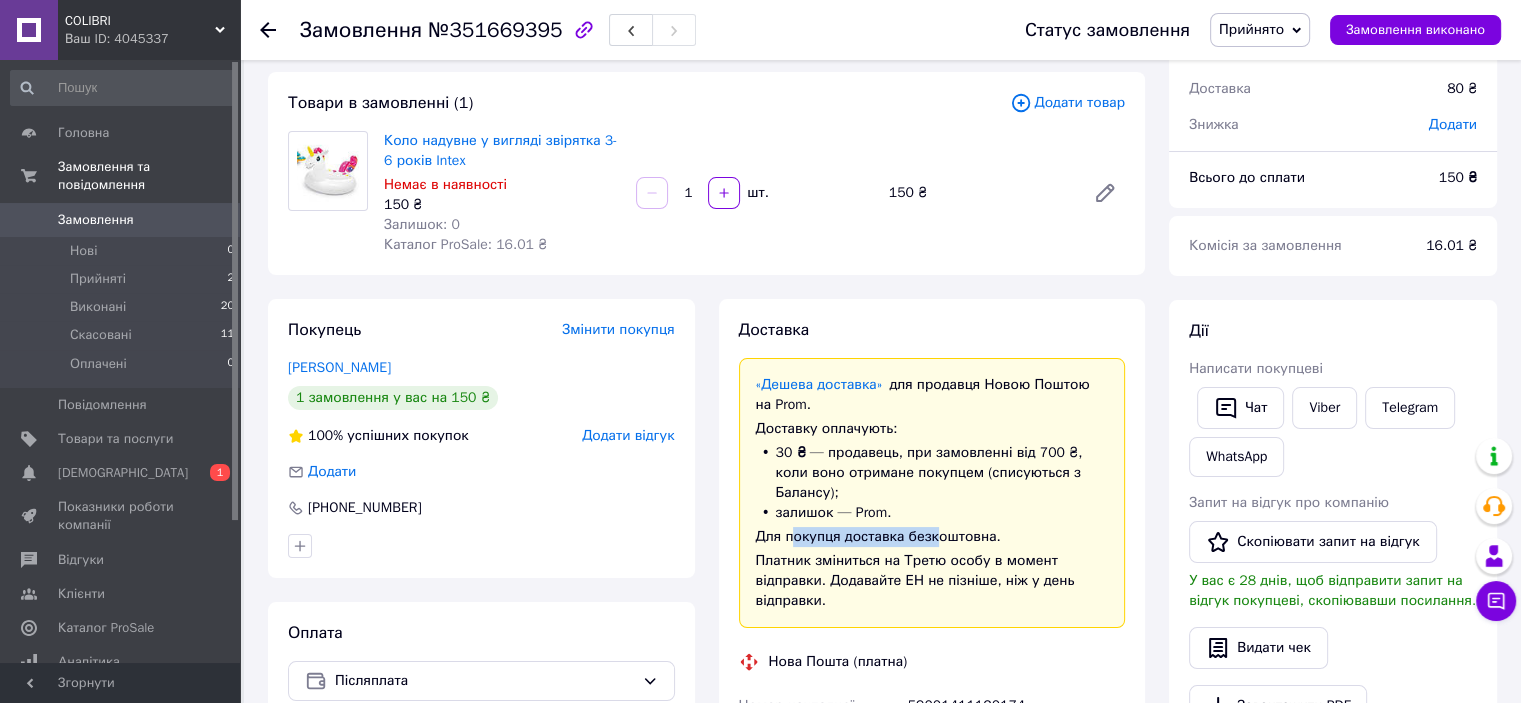drag, startPoint x: 788, startPoint y: 519, endPoint x: 930, endPoint y: 519, distance: 142 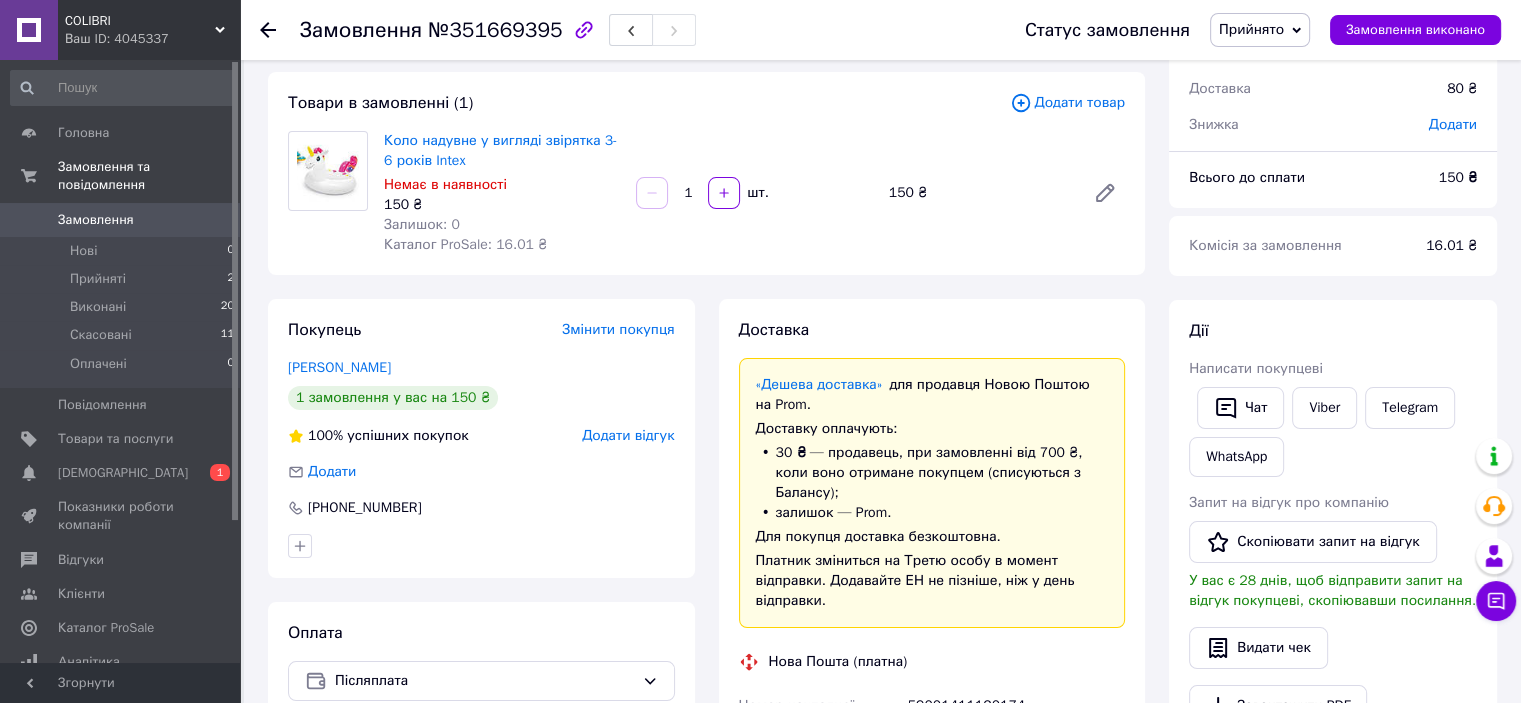 click on "Для покупця доставка безкоштовна." at bounding box center (932, 537) 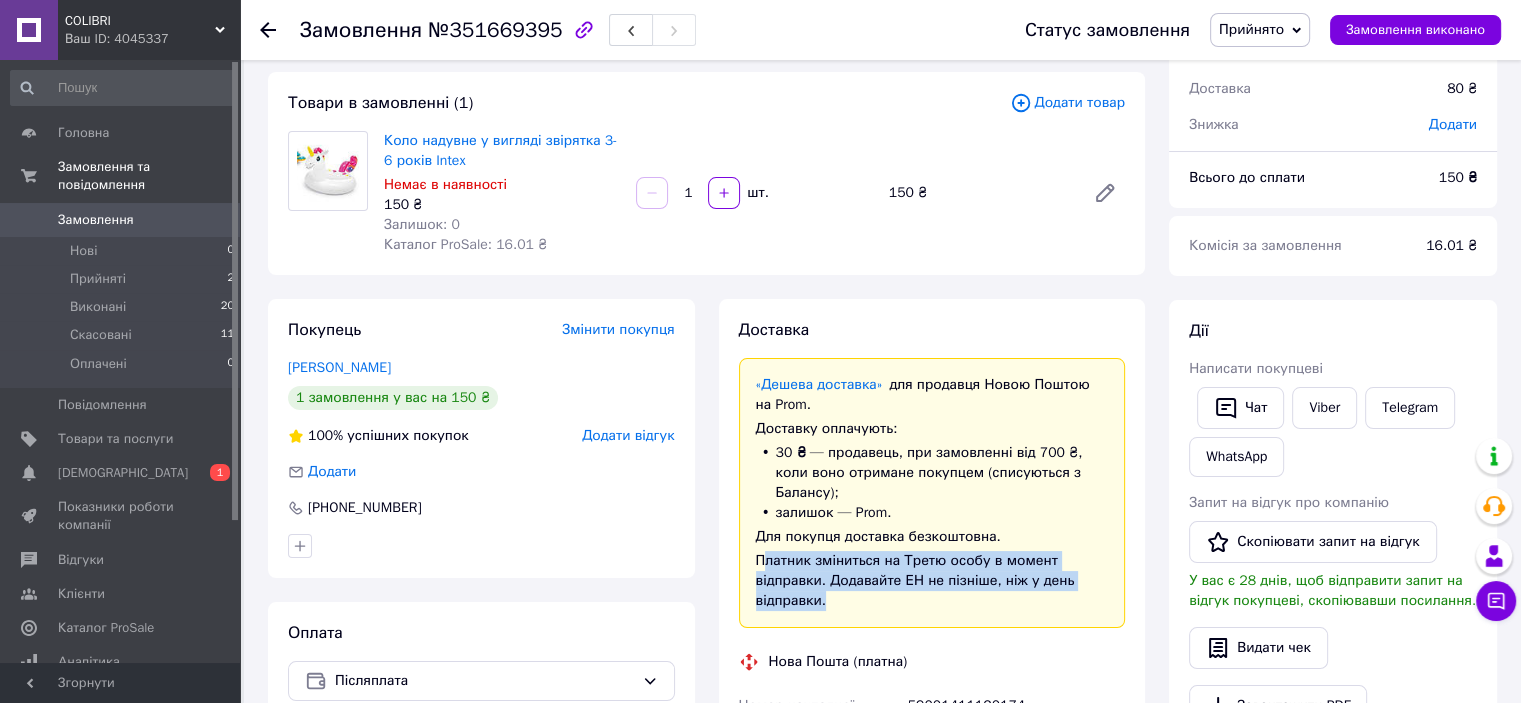 drag, startPoint x: 768, startPoint y: 545, endPoint x: 1008, endPoint y: 575, distance: 241.86774 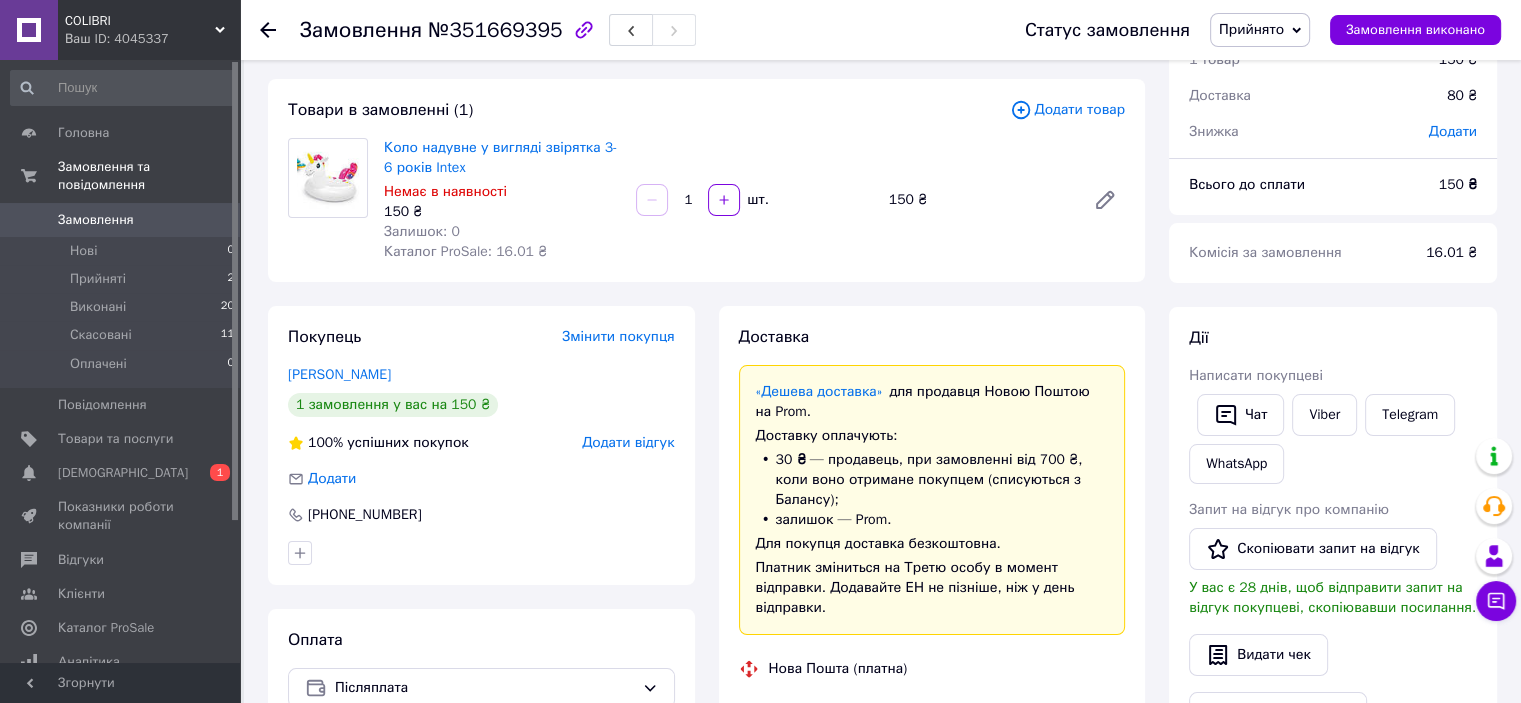 scroll, scrollTop: 0, scrollLeft: 0, axis: both 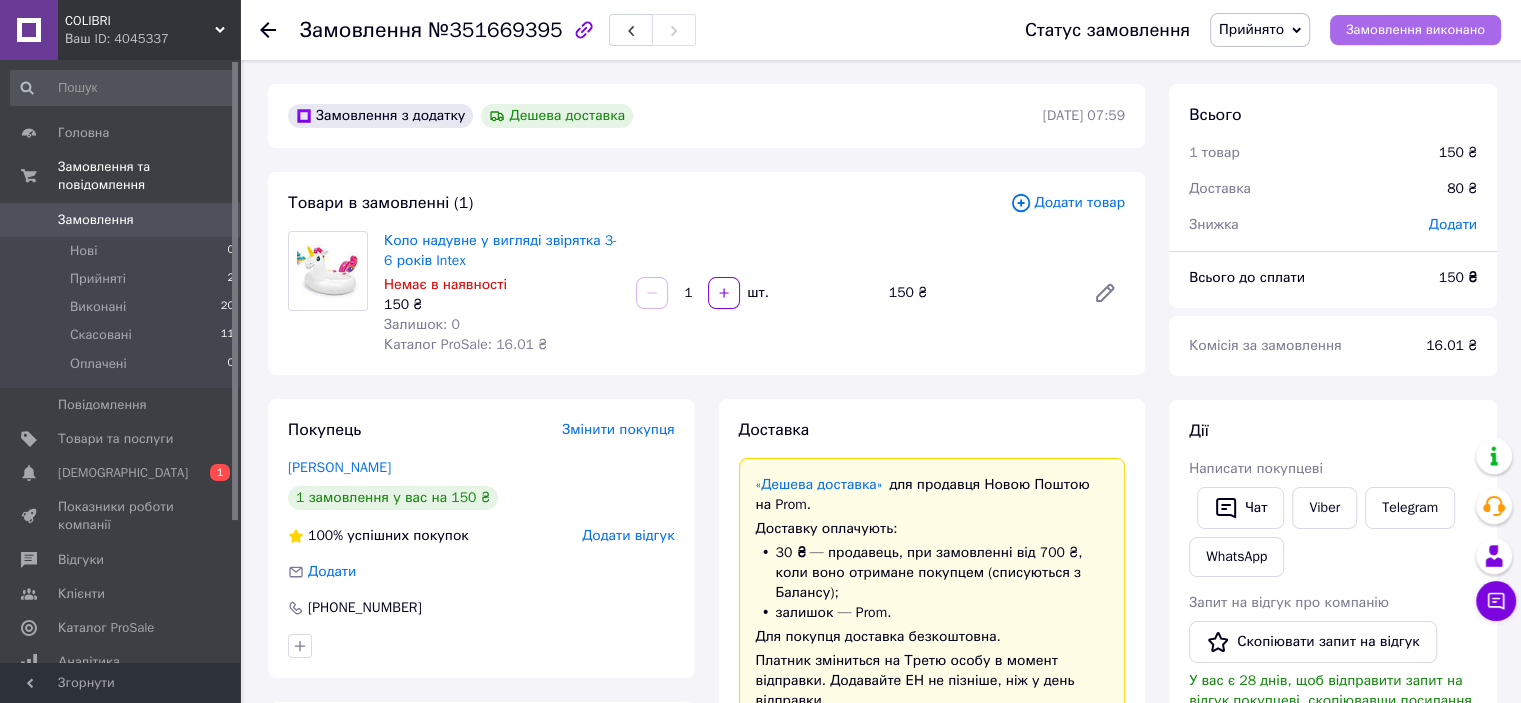 click on "Замовлення виконано" at bounding box center [1415, 30] 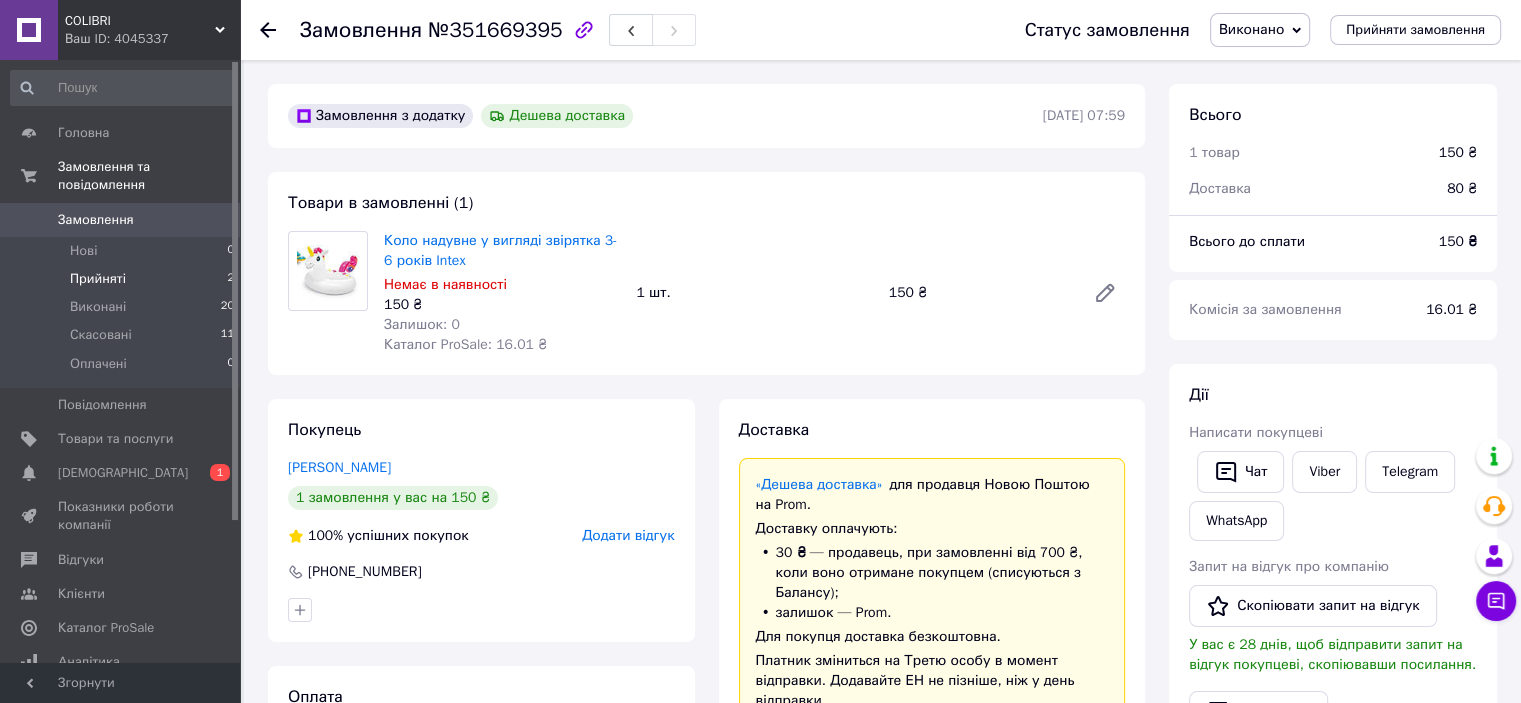 click on "Прийняті" at bounding box center [98, 279] 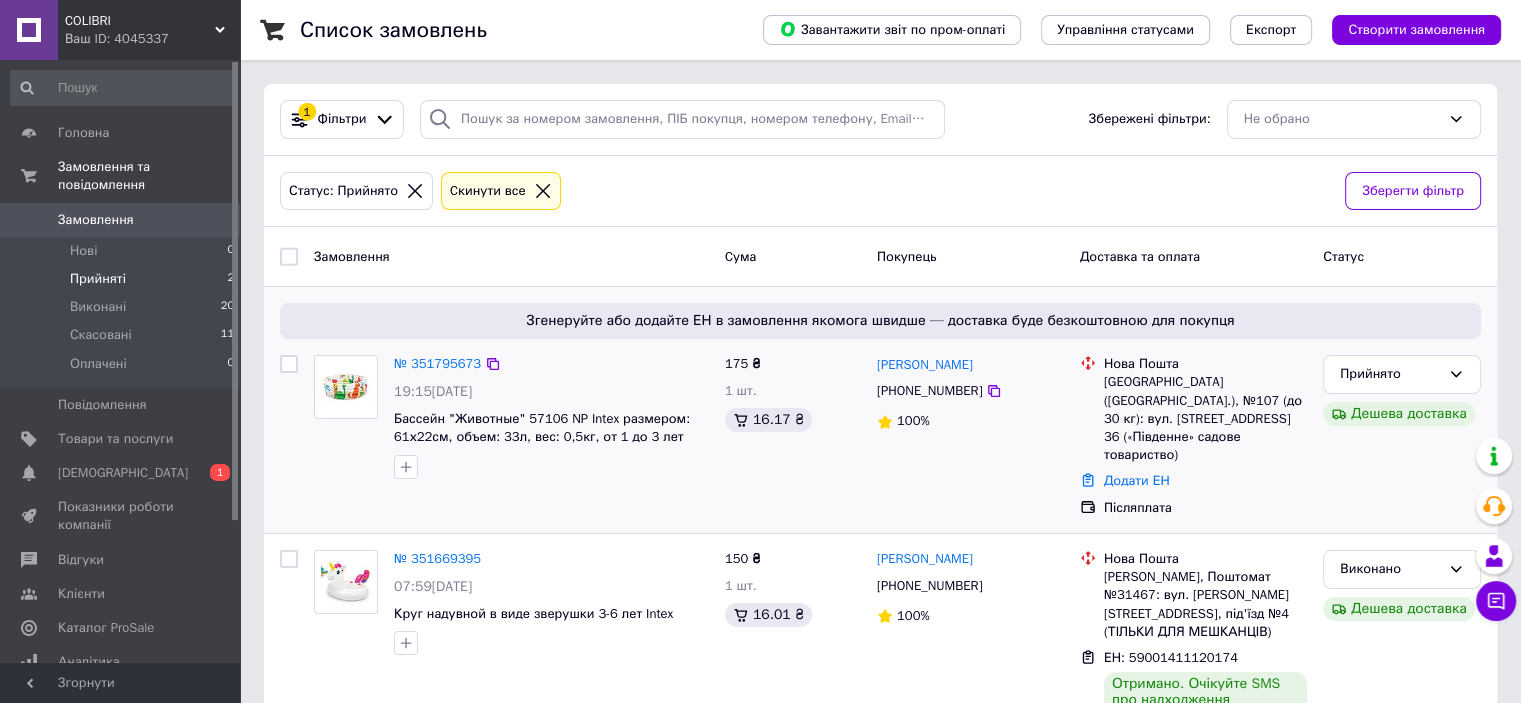 scroll, scrollTop: 34, scrollLeft: 0, axis: vertical 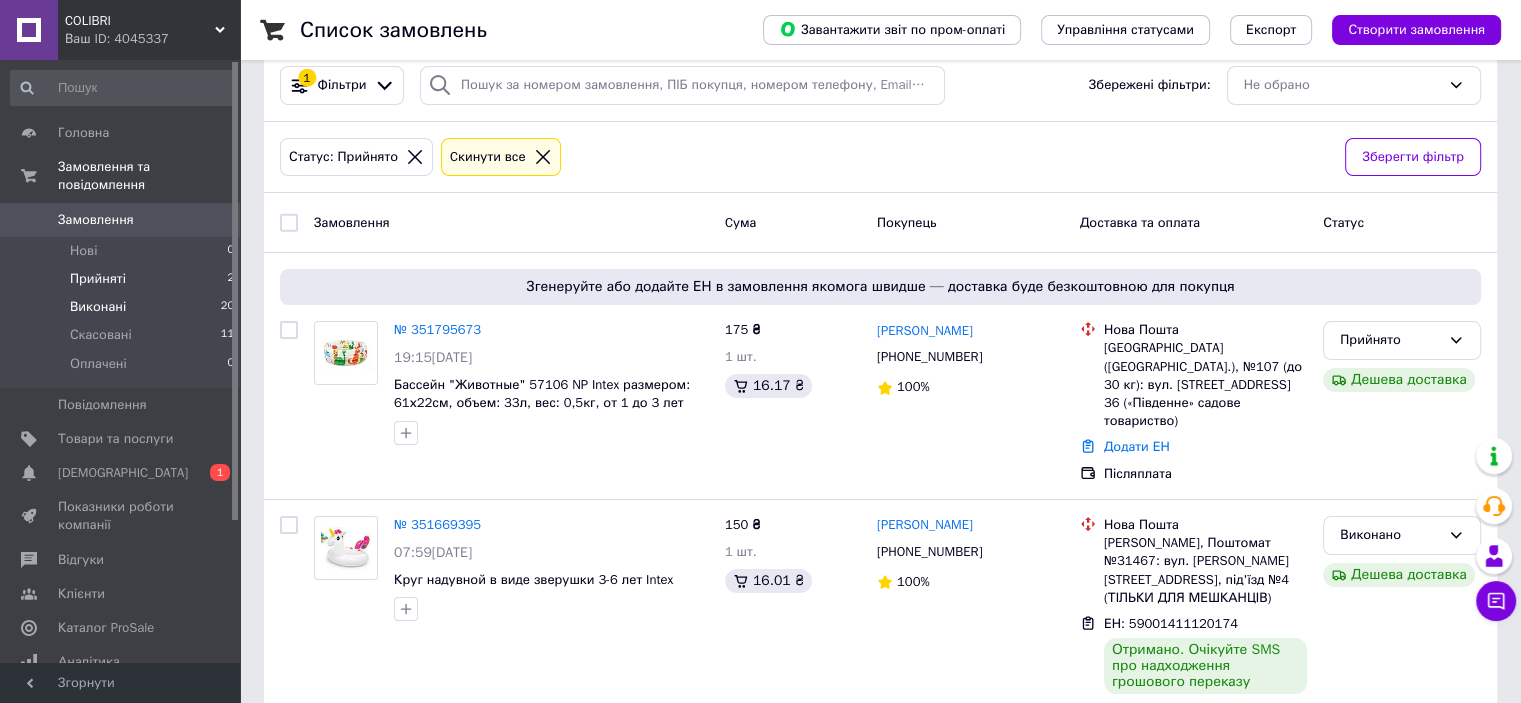 click on "Виконані" at bounding box center [98, 307] 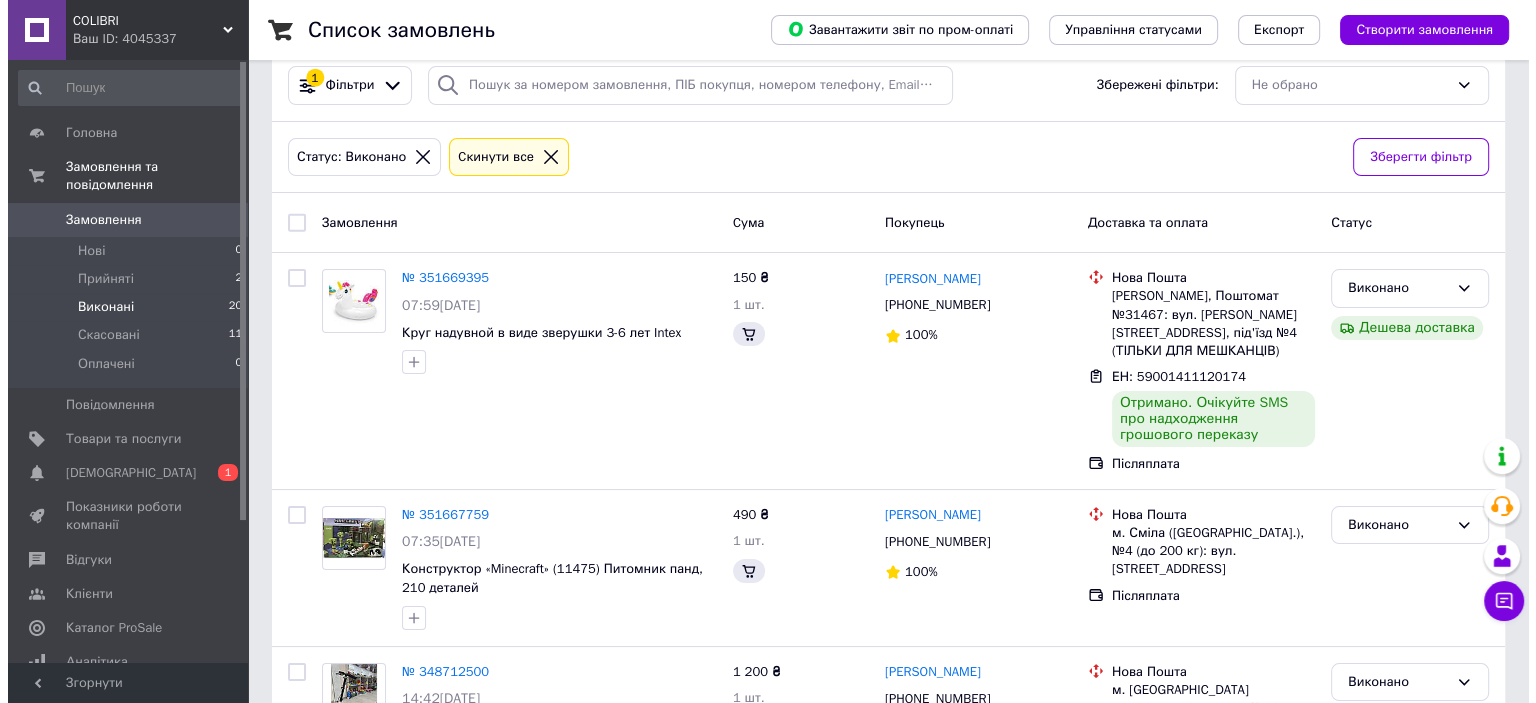 scroll, scrollTop: 0, scrollLeft: 0, axis: both 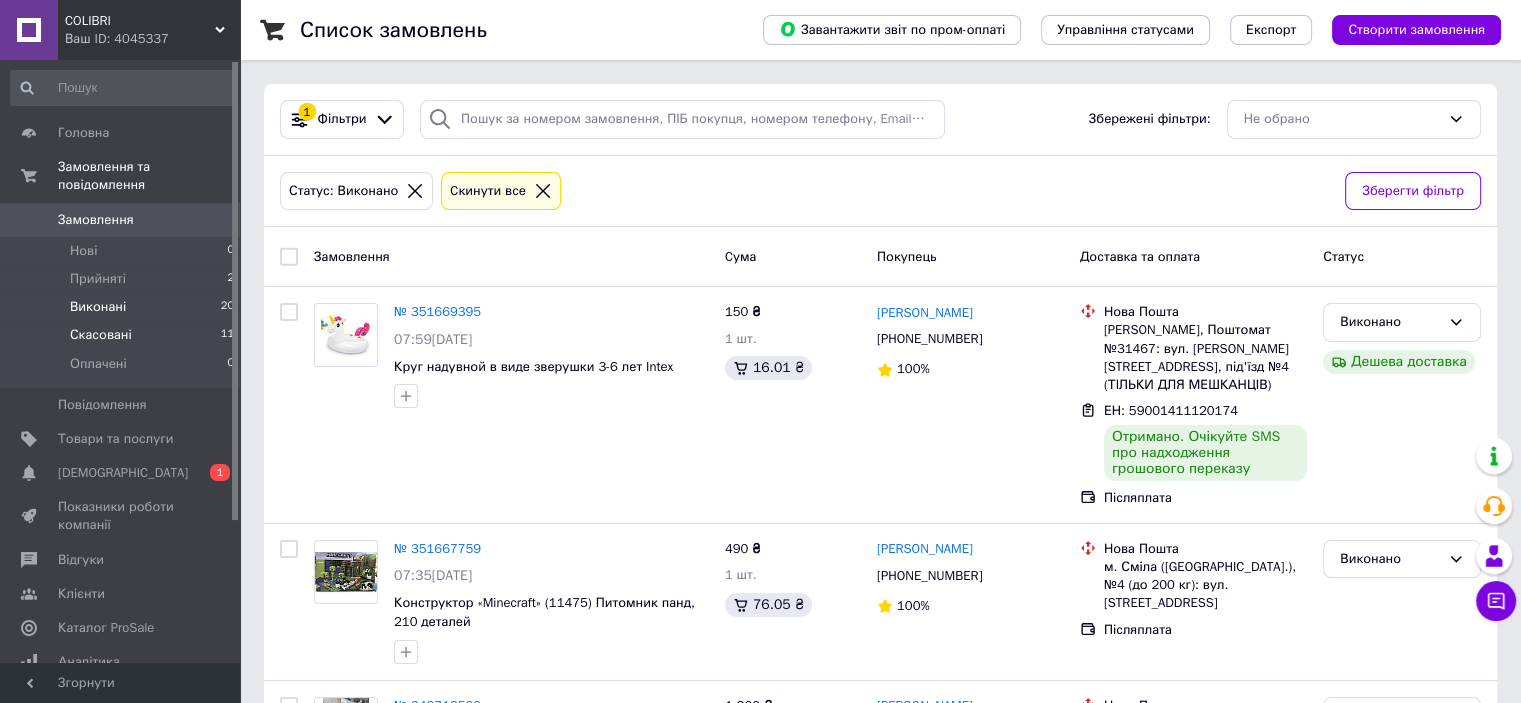 drag, startPoint x: 112, startPoint y: 260, endPoint x: 214, endPoint y: 311, distance: 114.03947 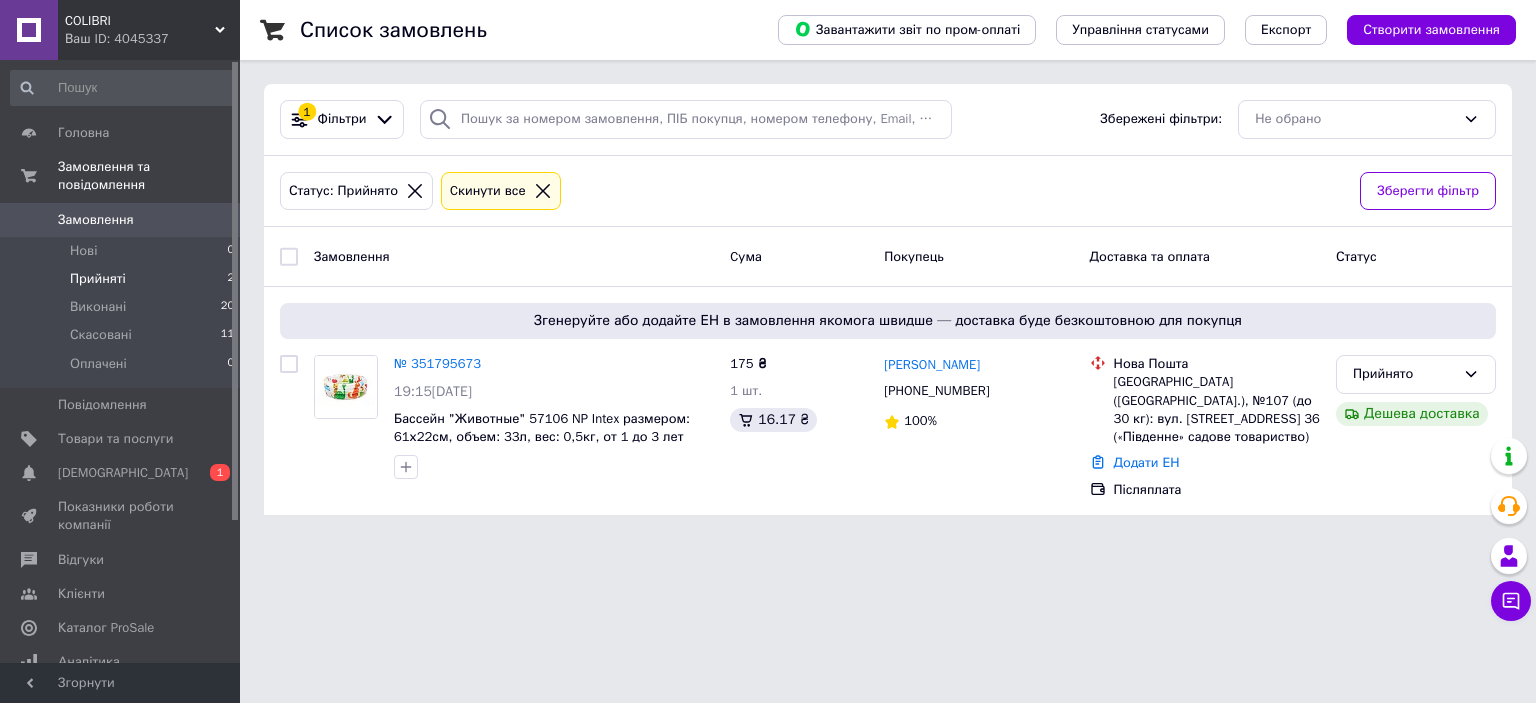 click on "COLIBRI Ваш ID: 4045337 Сайт COLIBRI Кабінет покупця Перевірити стан системи Сторінка на порталі Довідка Вийти Головна Замовлення та повідомлення Замовлення 0 Нові 0 Прийняті 2 Виконані 20 Скасовані 11 Оплачені 0 Повідомлення 0 Товари та послуги Сповіщення 0 1 Показники роботи компанії Відгуки Клієнти Каталог ProSale Аналітика Управління сайтом Гаманець компанії [PERSON_NAME] Тарифи та рахунки Prom мікс 1 000 Згорнути
Список замовлень   Завантажити звіт по пром-оплаті Управління статусами Експорт 1 Фільтри" at bounding box center (768, 269) 